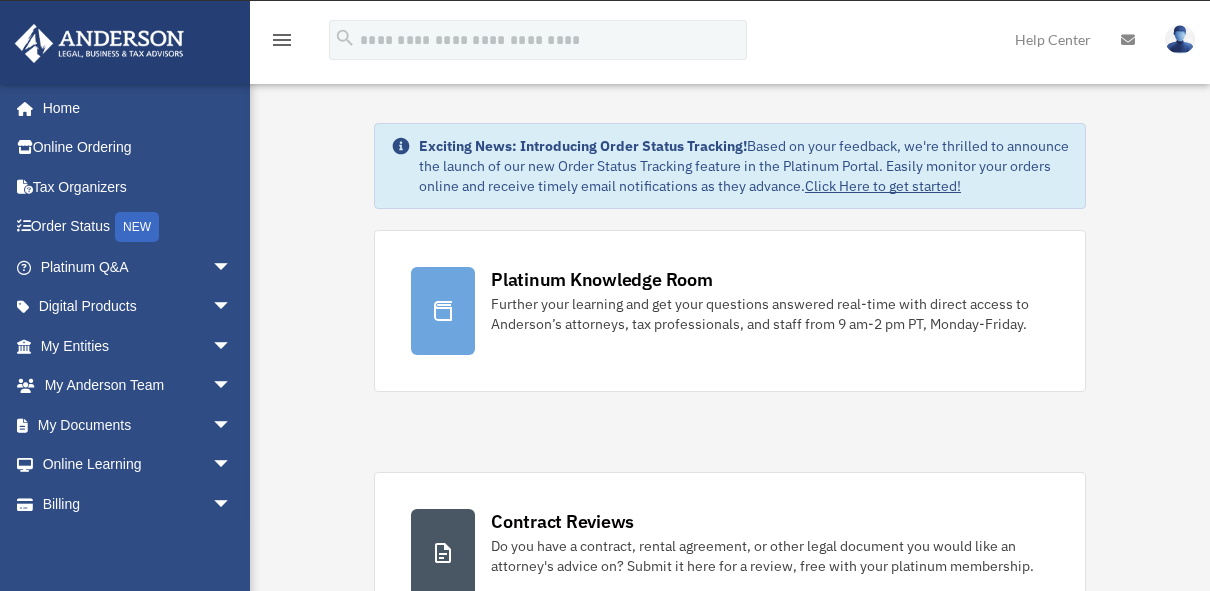scroll, scrollTop: 0, scrollLeft: 0, axis: both 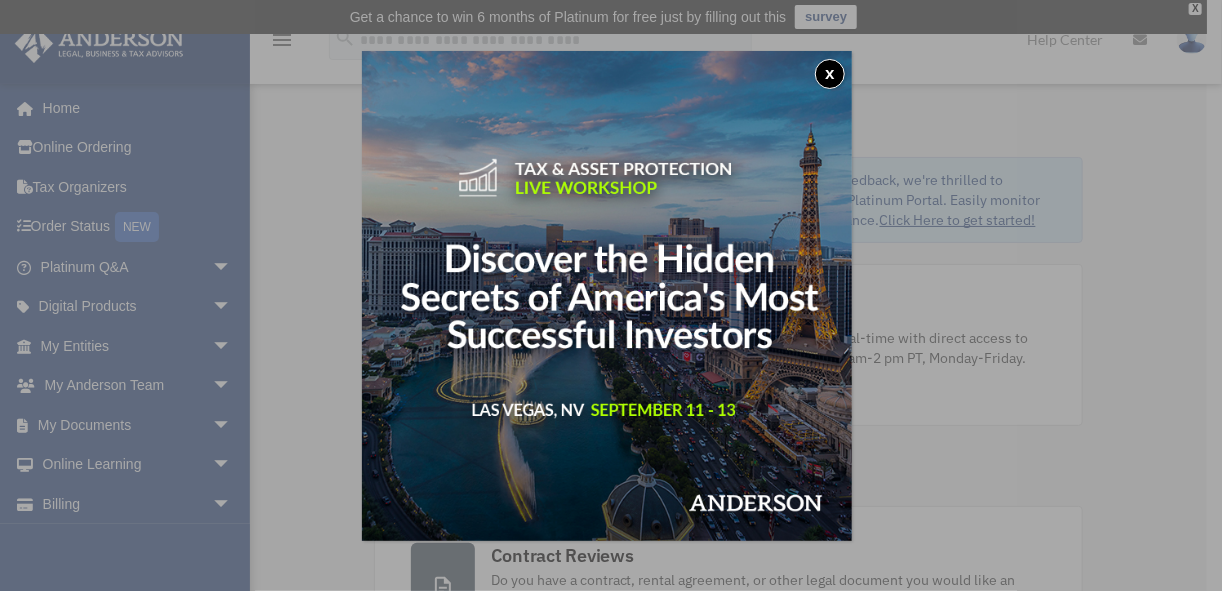 click on "x" at bounding box center [830, 74] 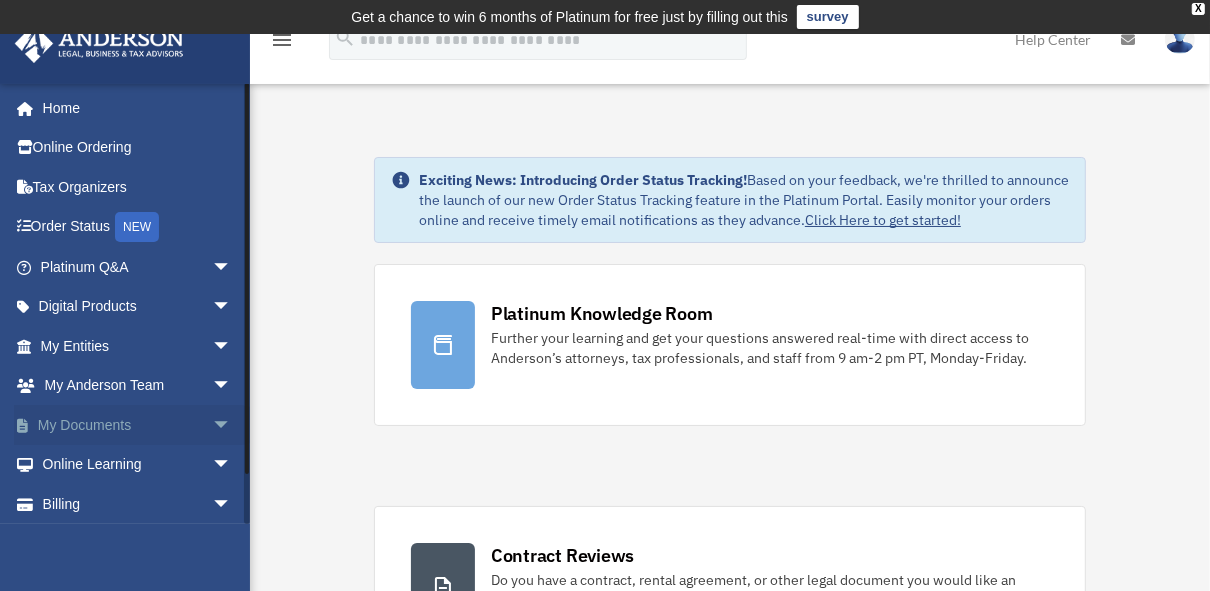 click on "arrow_drop_down" at bounding box center [232, 425] 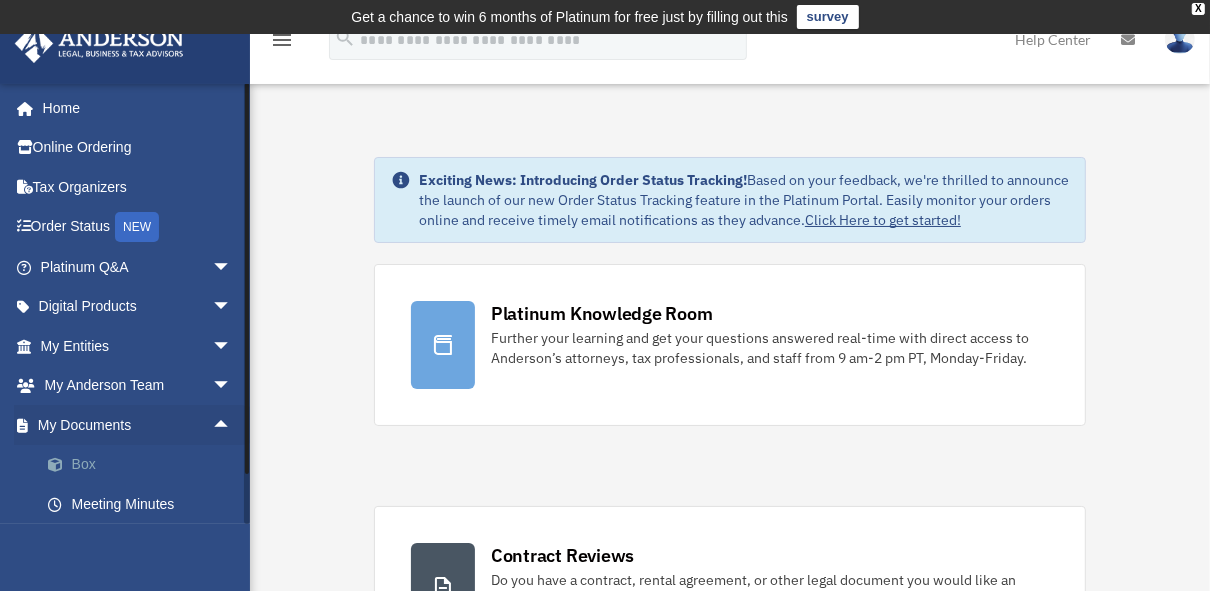 click on "Box" at bounding box center [145, 465] 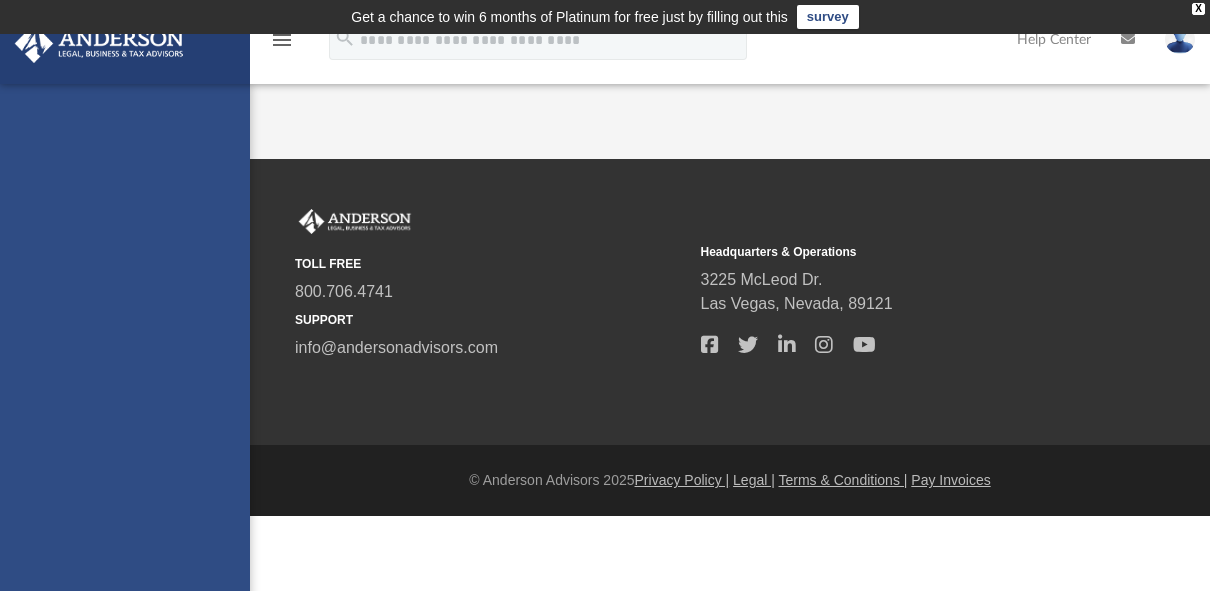 scroll, scrollTop: 0, scrollLeft: 0, axis: both 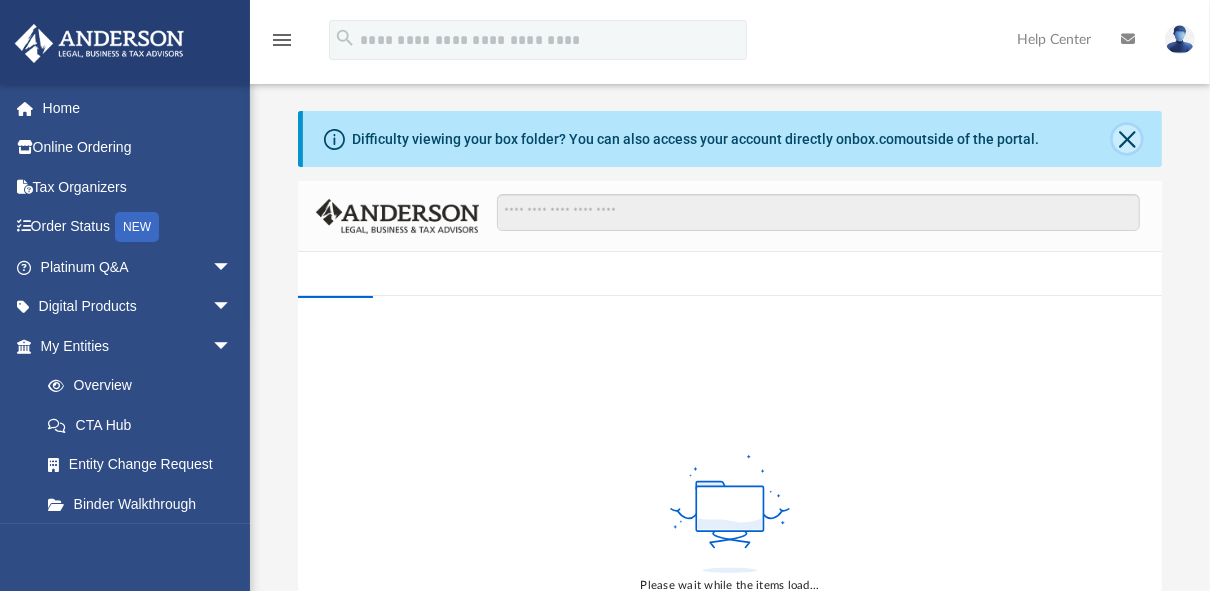 click 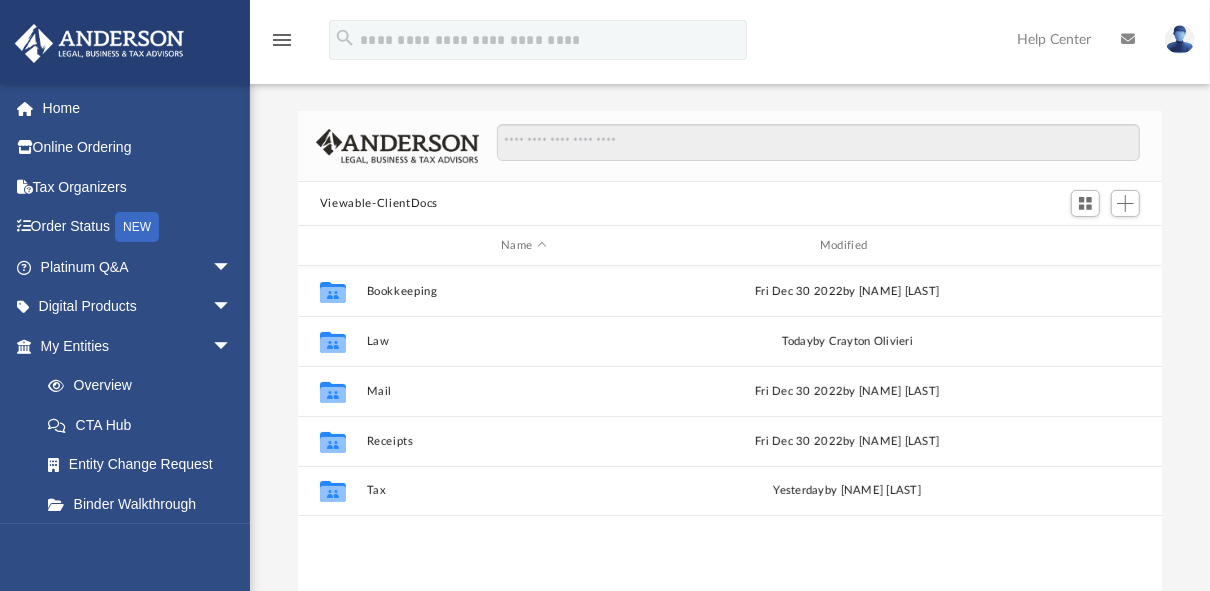 scroll, scrollTop: 14, scrollLeft: 13, axis: both 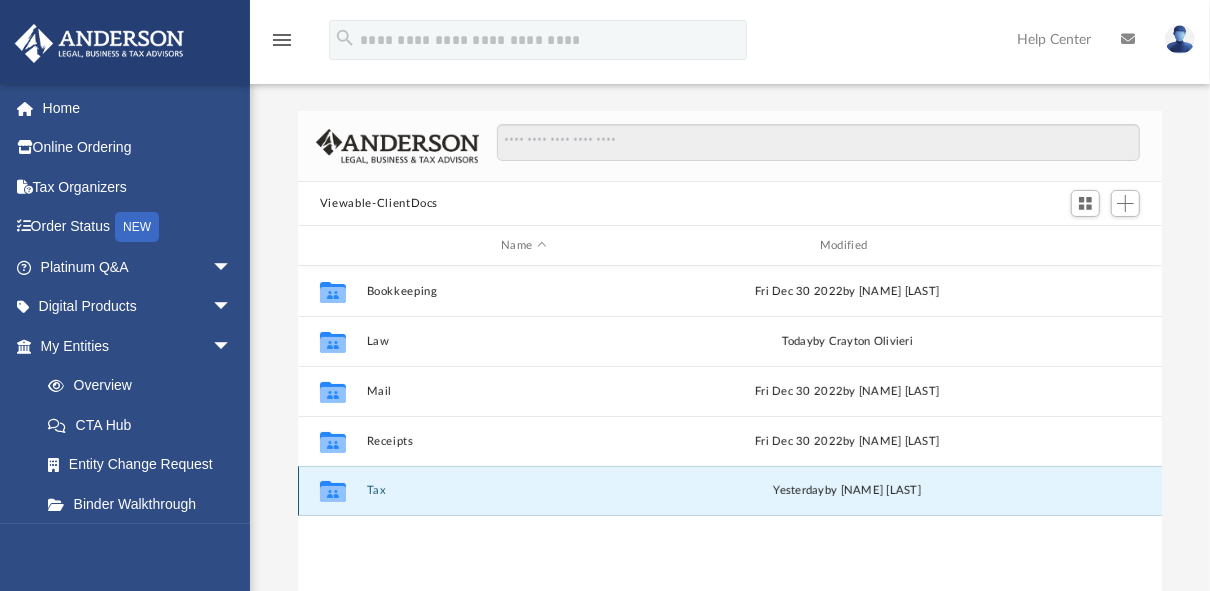 click on "Tax" at bounding box center [524, 490] 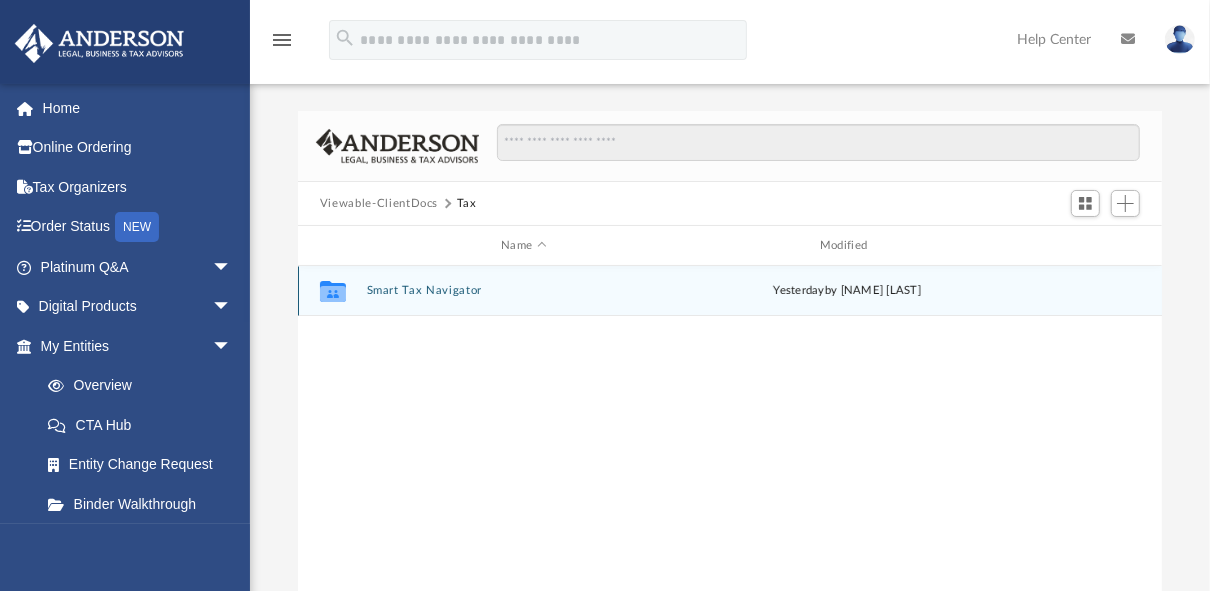 click on "Smart Tax Navigator" at bounding box center [524, 290] 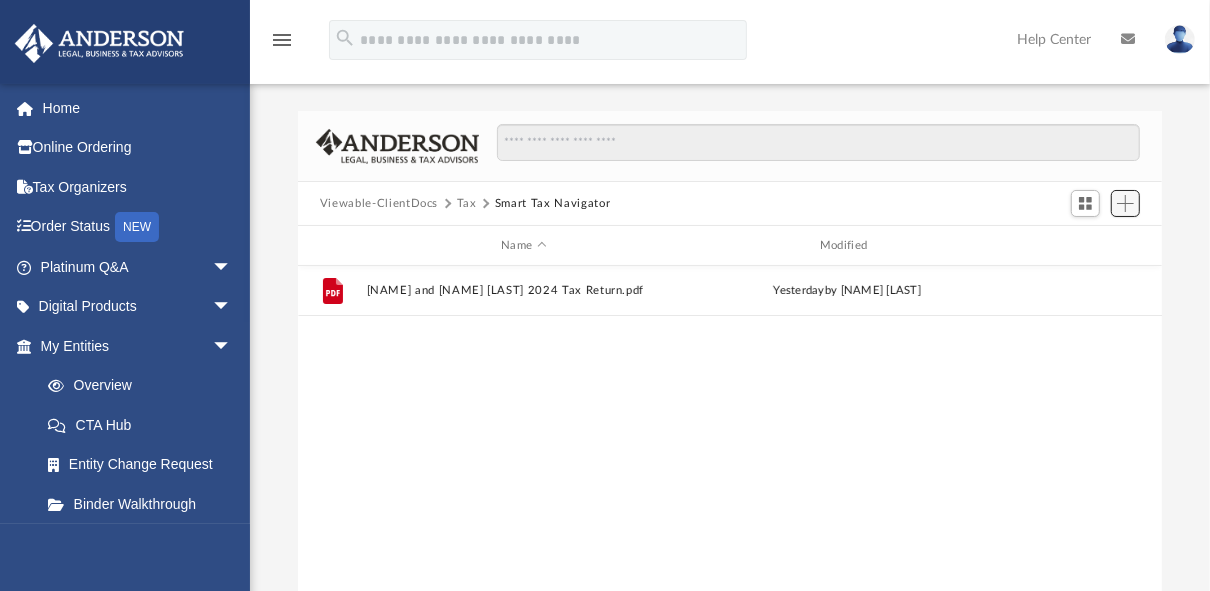 click at bounding box center (1125, 203) 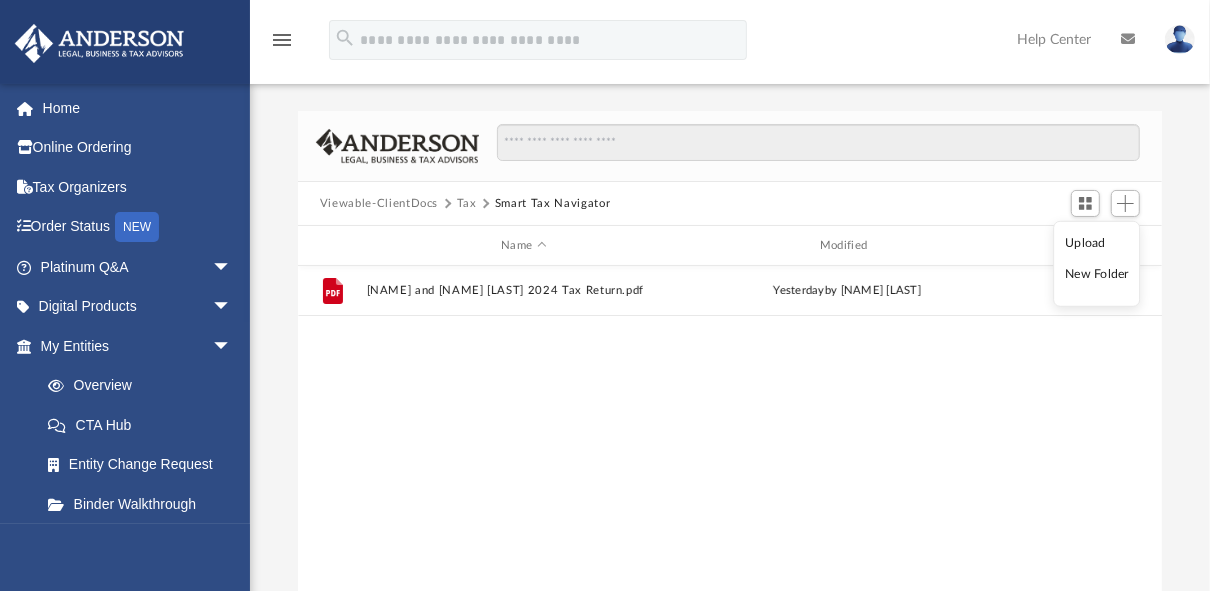 click on "Upload" at bounding box center [1097, 243] 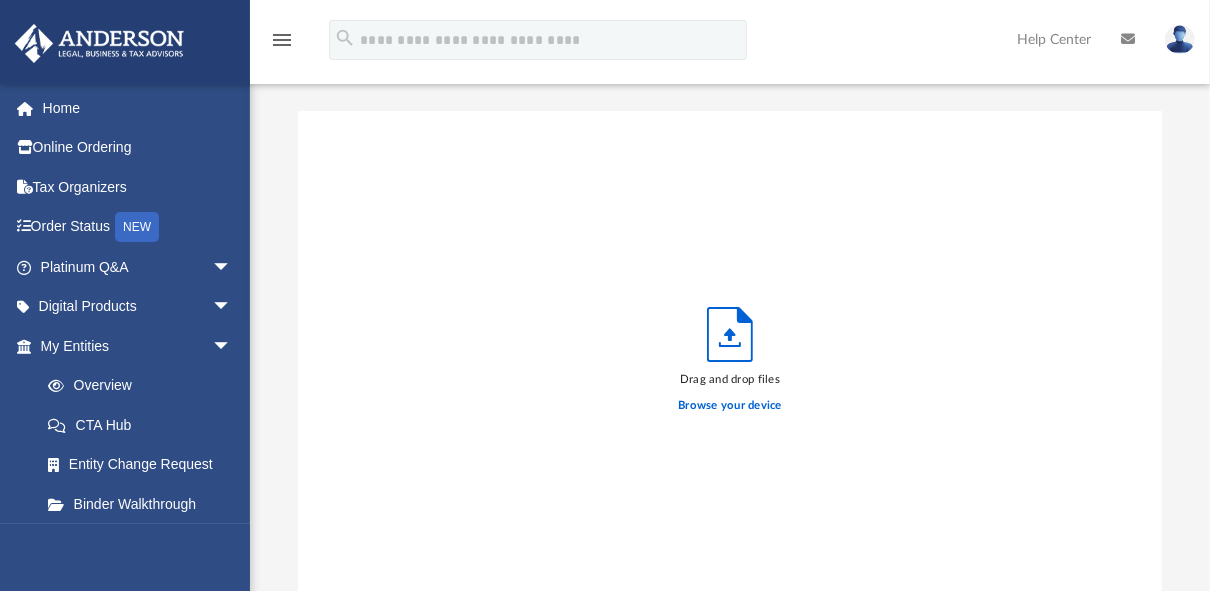 scroll, scrollTop: 13, scrollLeft: 13, axis: both 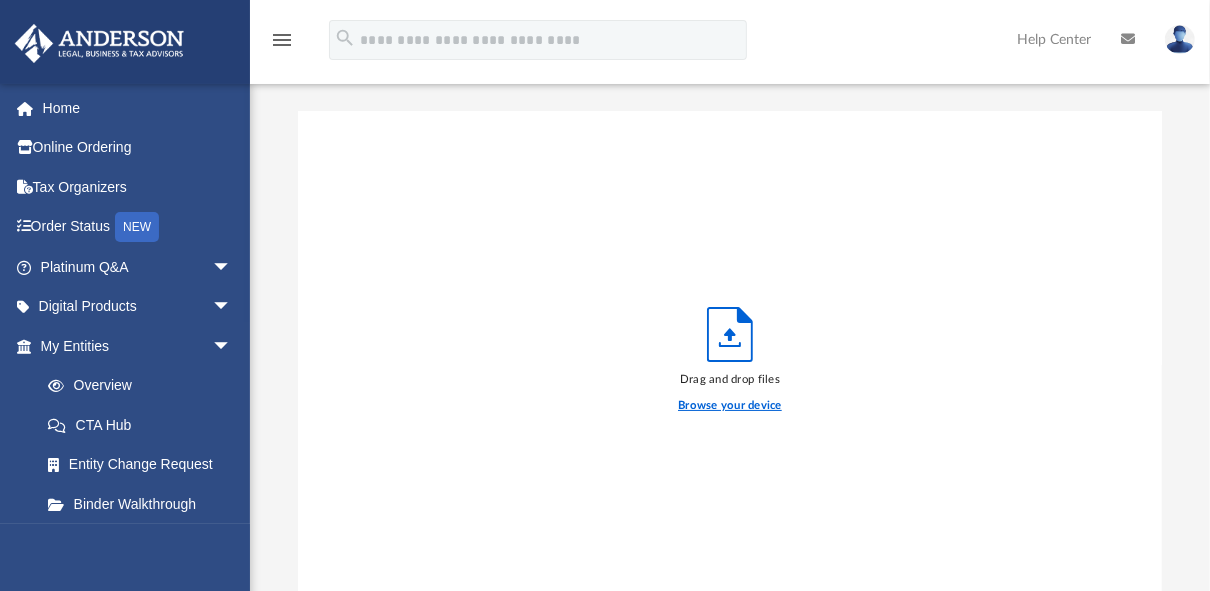 click on "Browse your device" at bounding box center [730, 406] 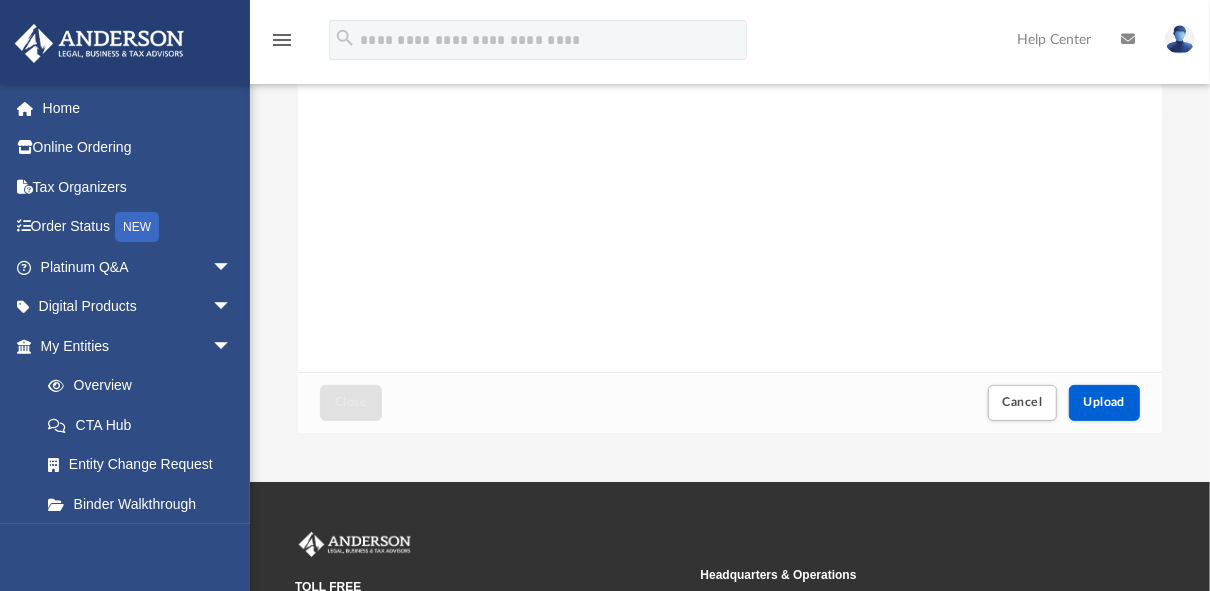 scroll, scrollTop: 400, scrollLeft: 0, axis: vertical 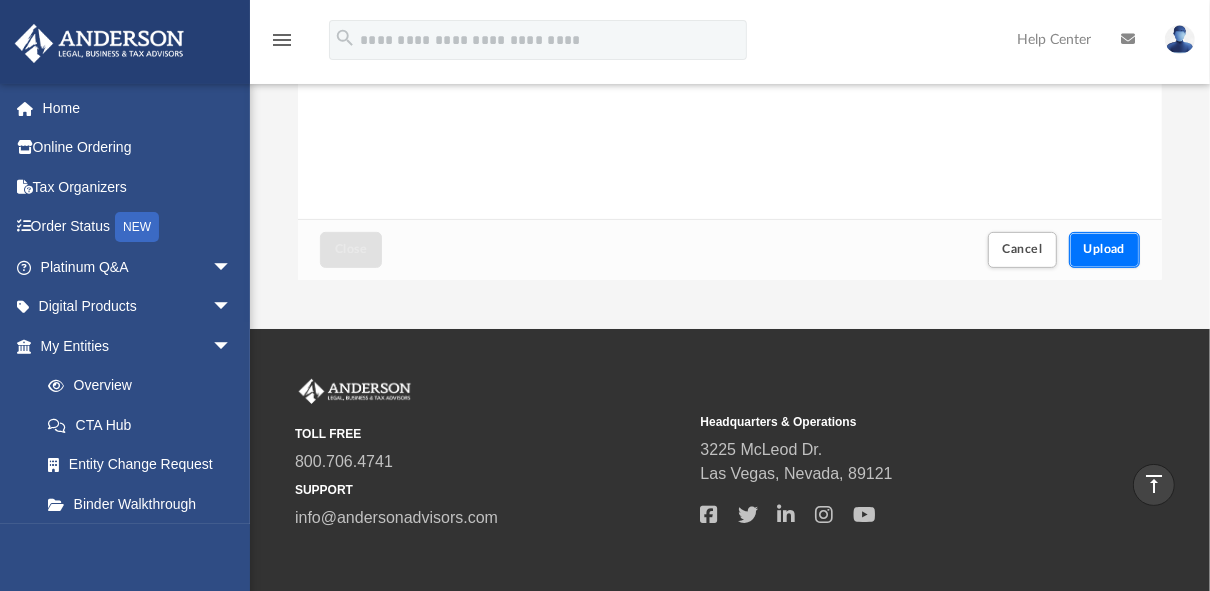 click on "Upload" at bounding box center [1105, 249] 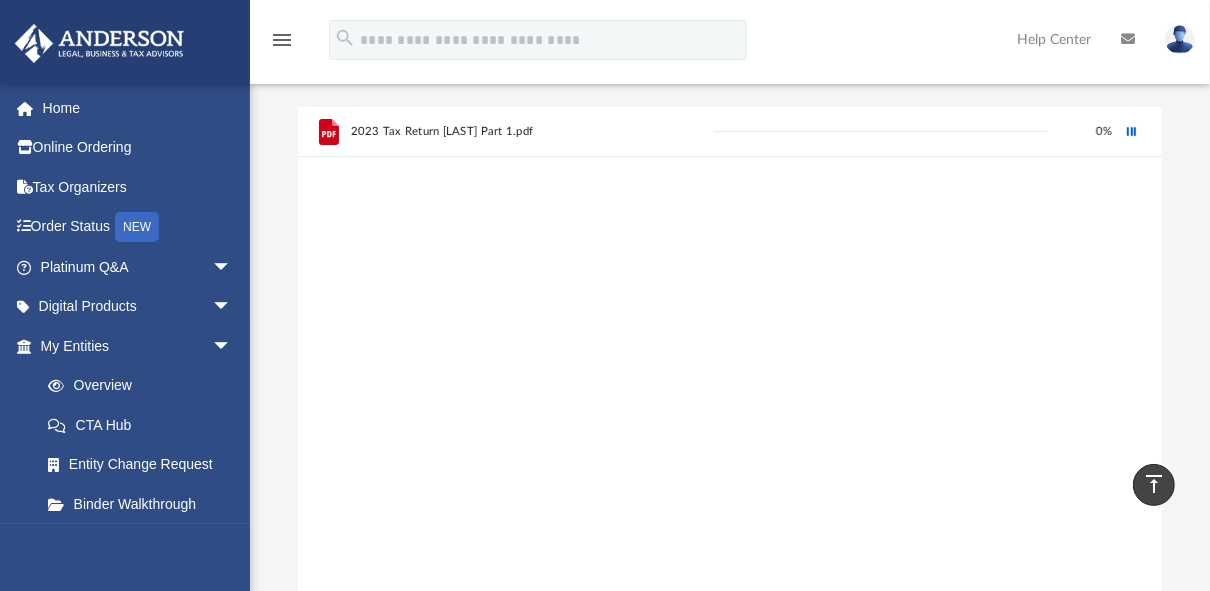 scroll, scrollTop: 0, scrollLeft: 0, axis: both 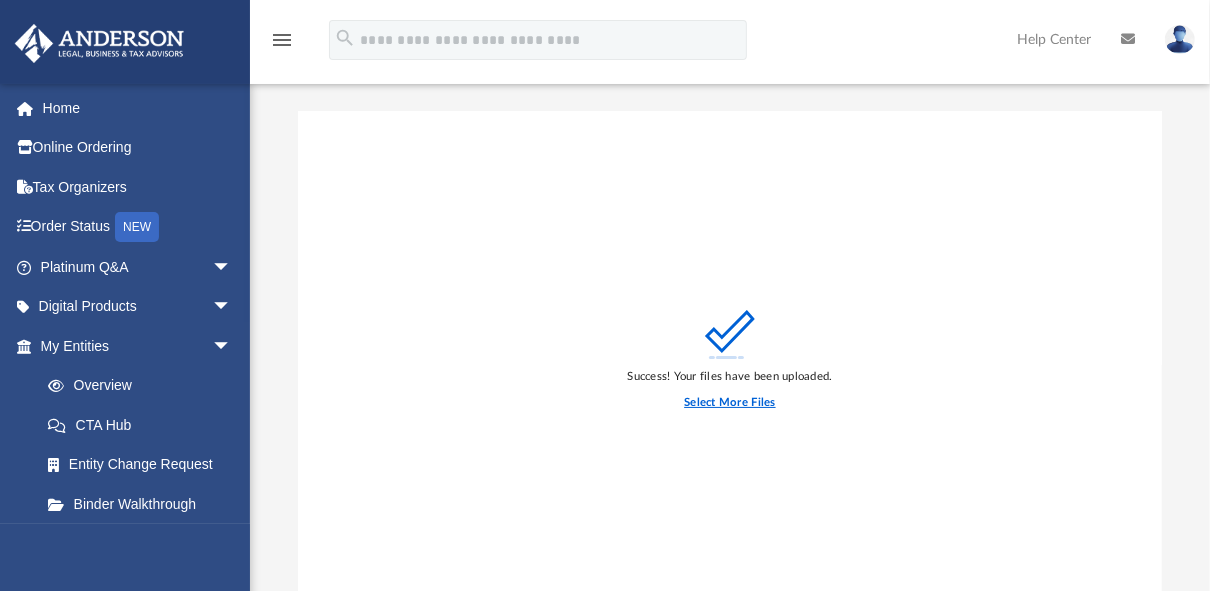 click on "Select More Files" at bounding box center (729, 403) 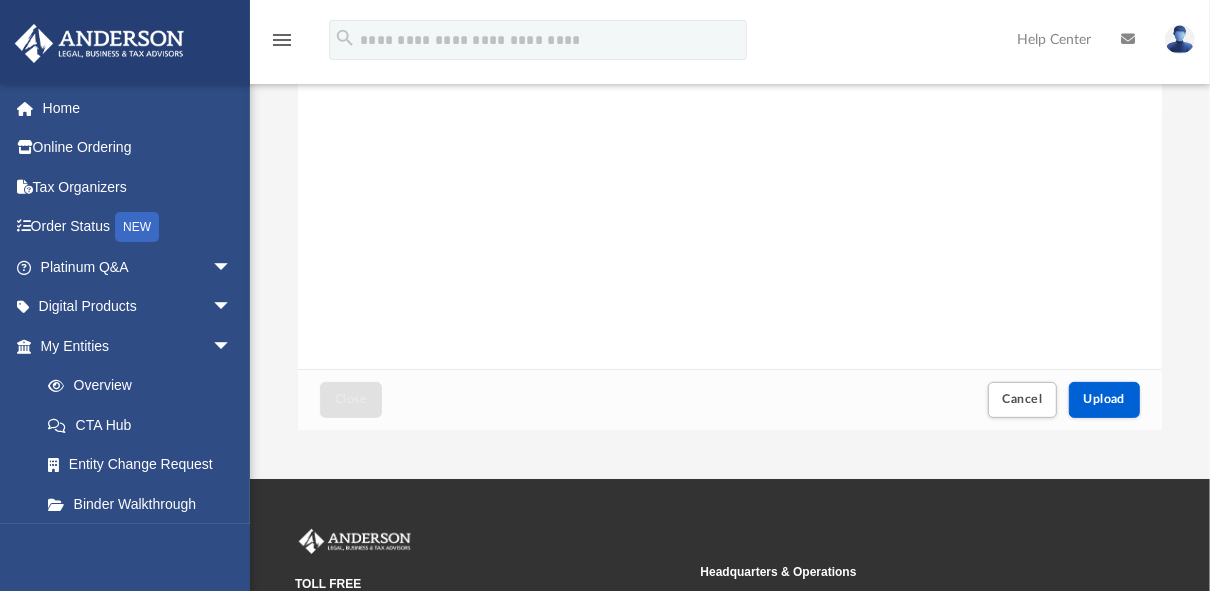 scroll, scrollTop: 248, scrollLeft: 0, axis: vertical 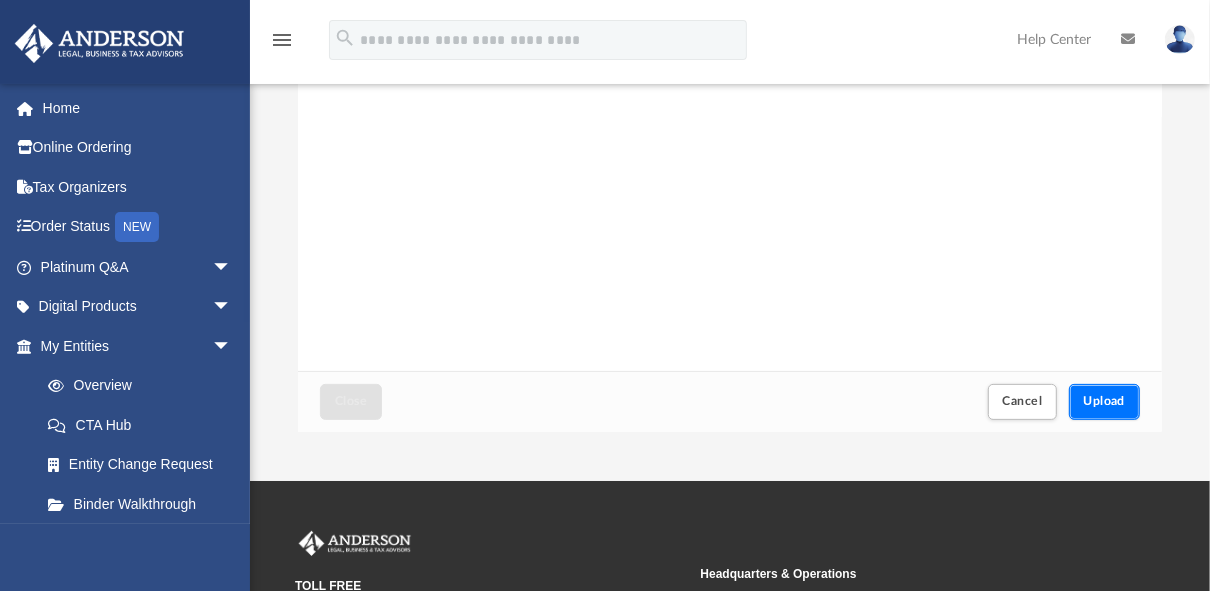 click on "Upload" at bounding box center [1105, 401] 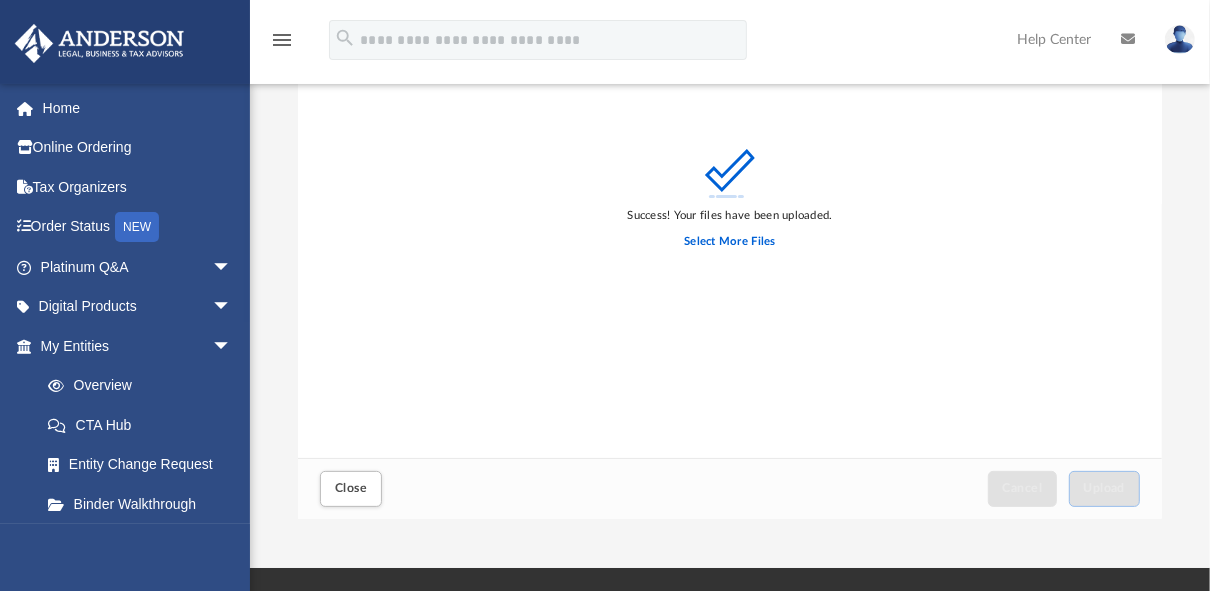 scroll, scrollTop: 240, scrollLeft: 0, axis: vertical 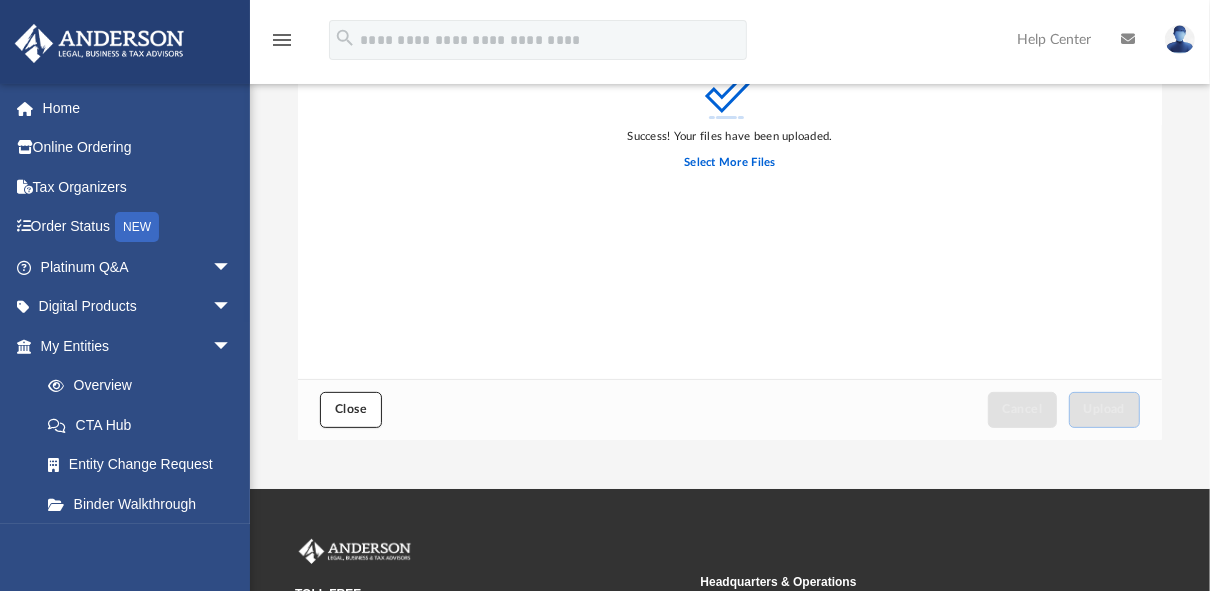 drag, startPoint x: 357, startPoint y: 398, endPoint x: 387, endPoint y: 407, distance: 31.320919 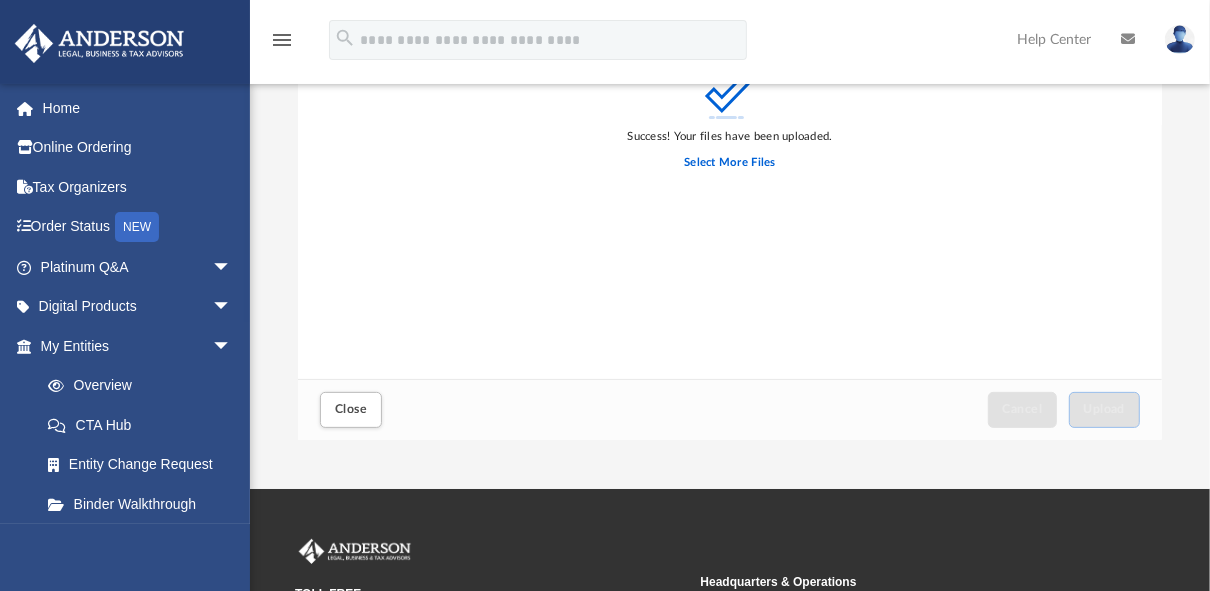 scroll, scrollTop: 0, scrollLeft: 0, axis: both 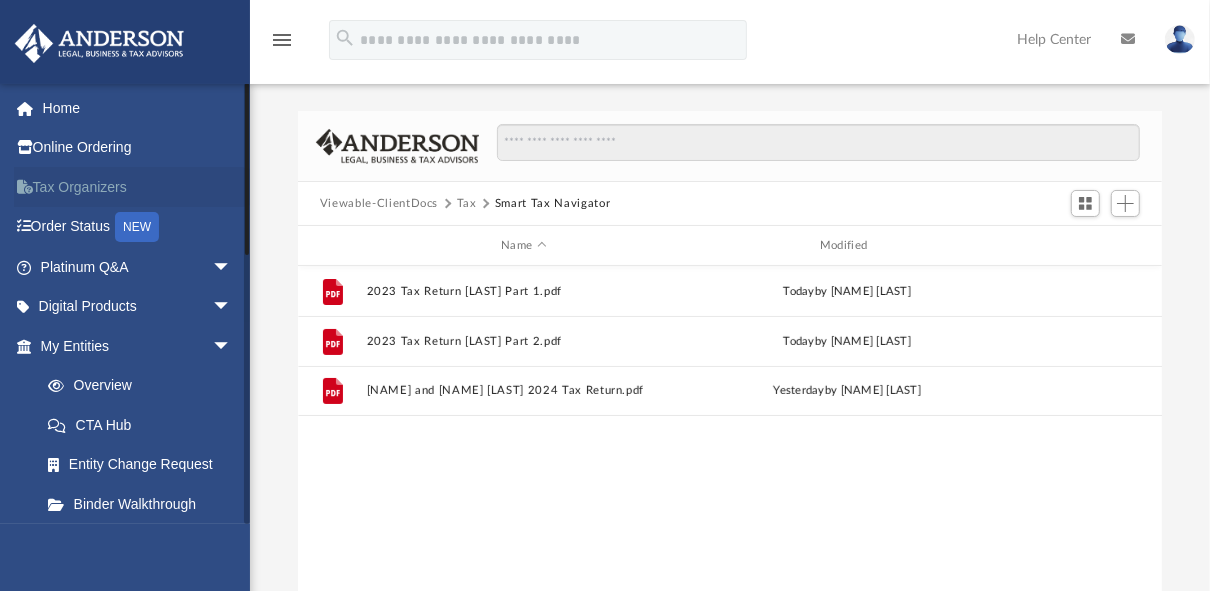 click on "Tax Organizers" at bounding box center (138, 187) 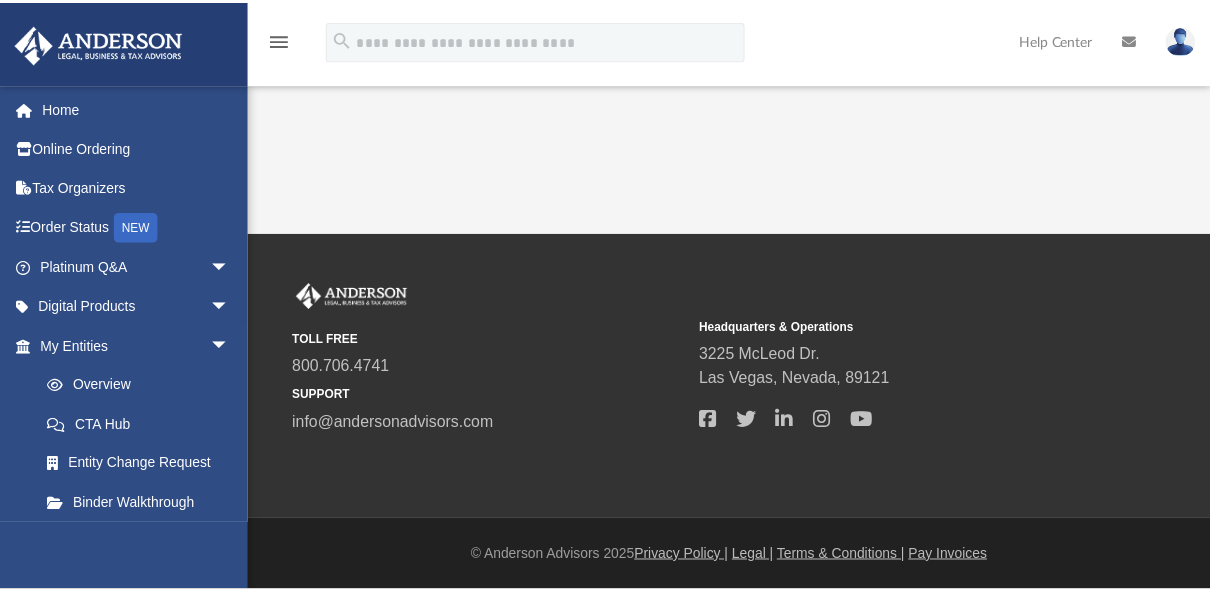 scroll, scrollTop: 0, scrollLeft: 0, axis: both 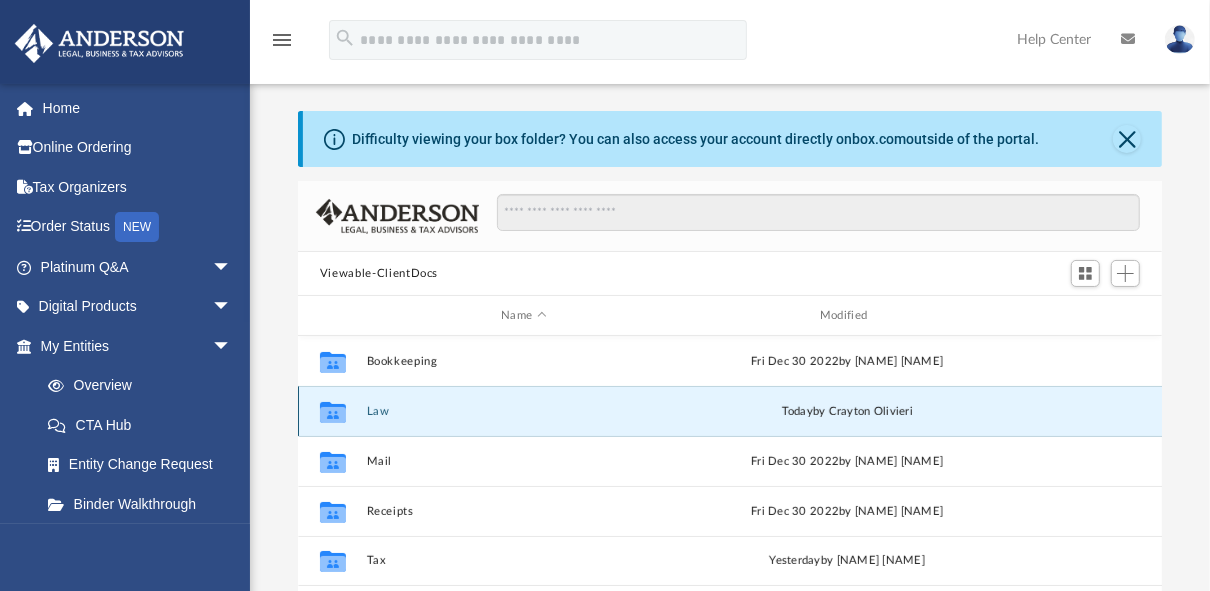 click on "Law" at bounding box center [524, 411] 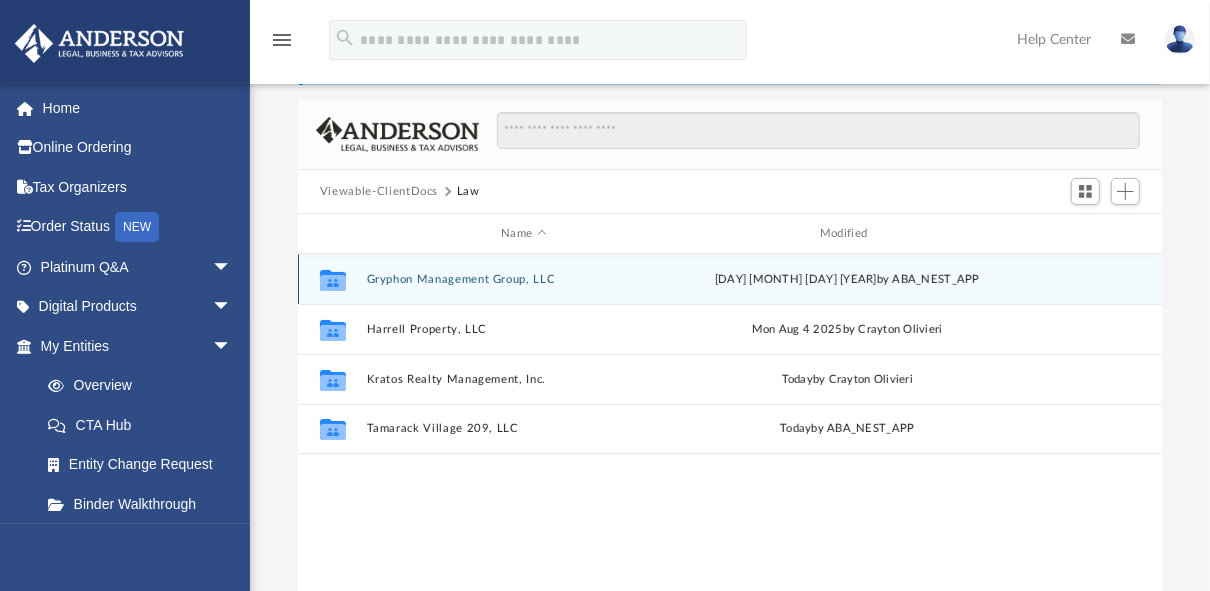 scroll, scrollTop: 0, scrollLeft: 0, axis: both 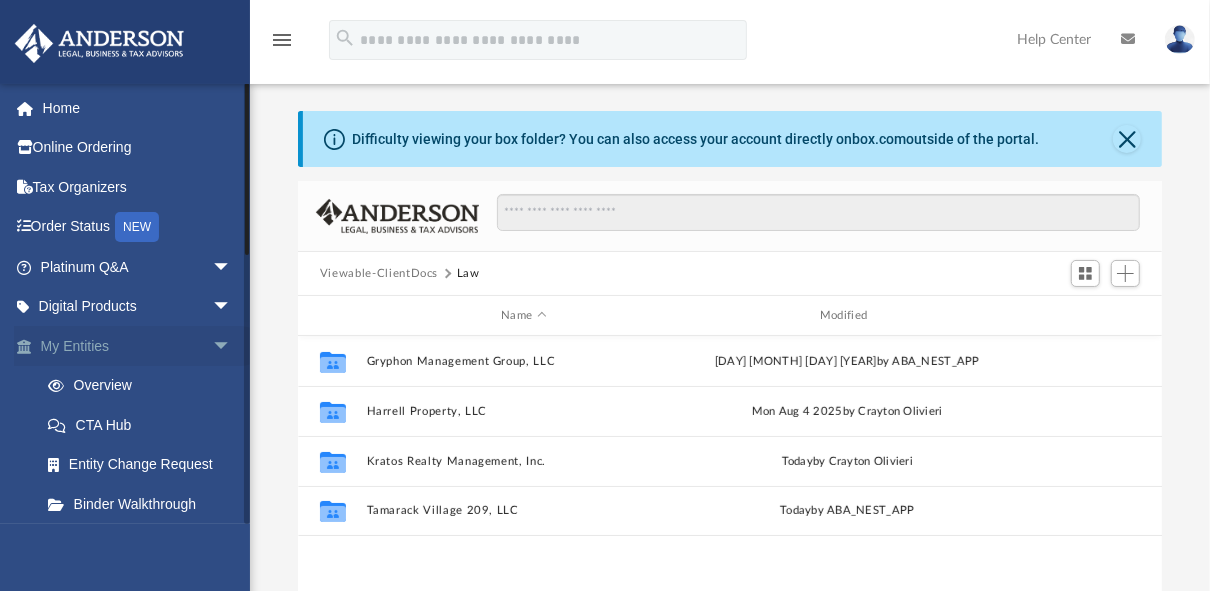 click on "arrow_drop_down" at bounding box center (232, 346) 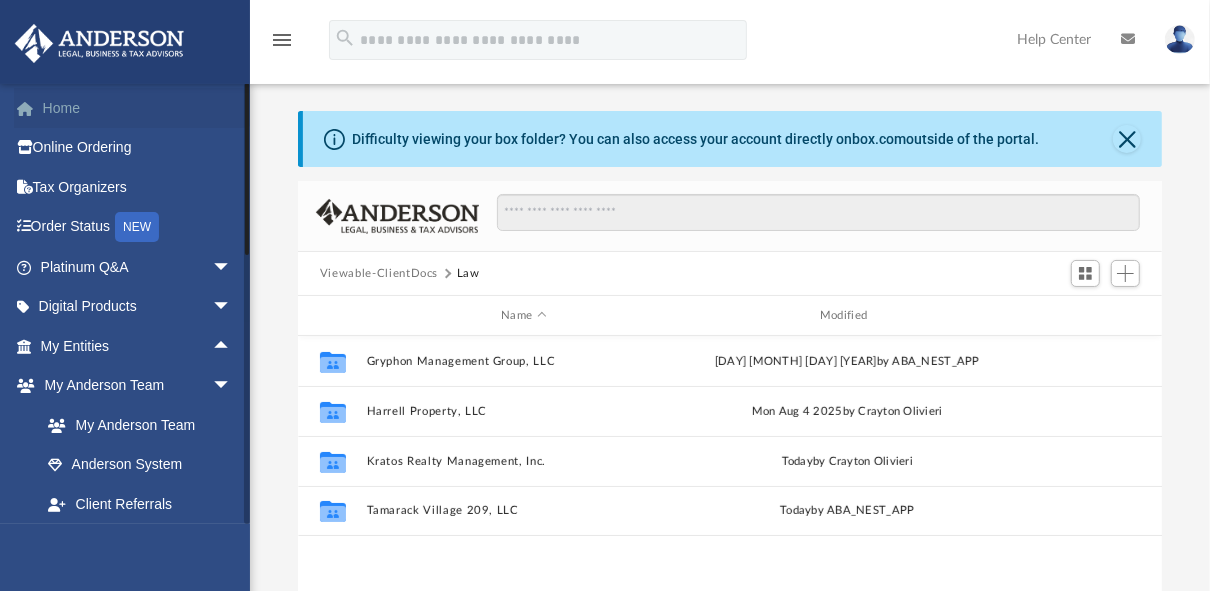 click on "Home" at bounding box center (138, 108) 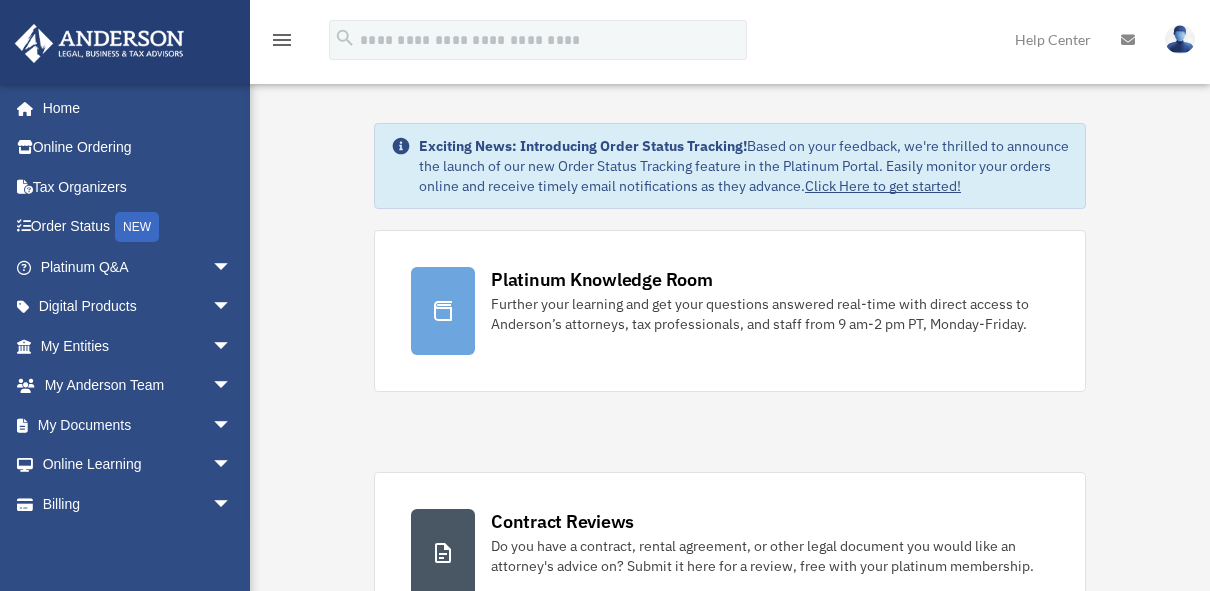 scroll, scrollTop: 0, scrollLeft: 0, axis: both 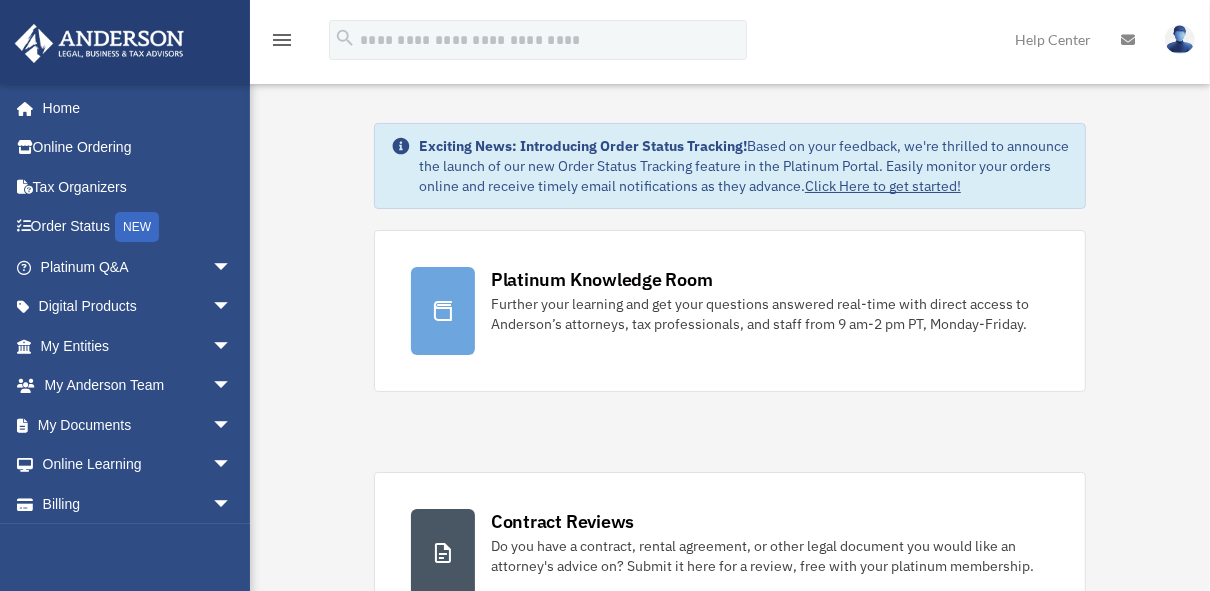 click on "Click Here to get started!" at bounding box center (883, 186) 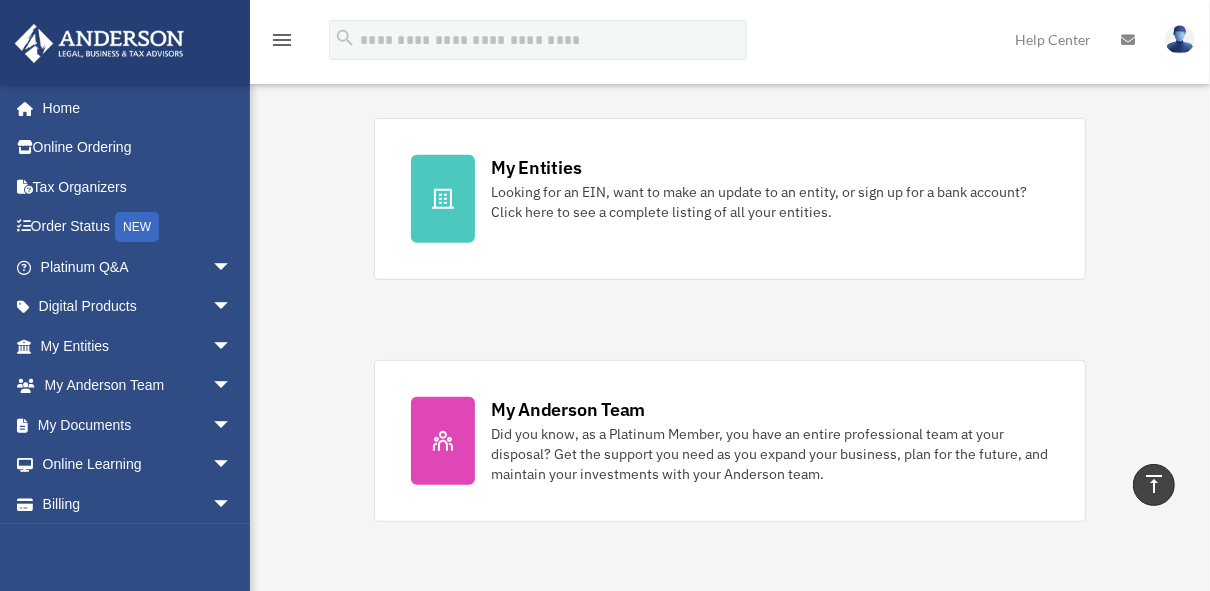 scroll, scrollTop: 640, scrollLeft: 0, axis: vertical 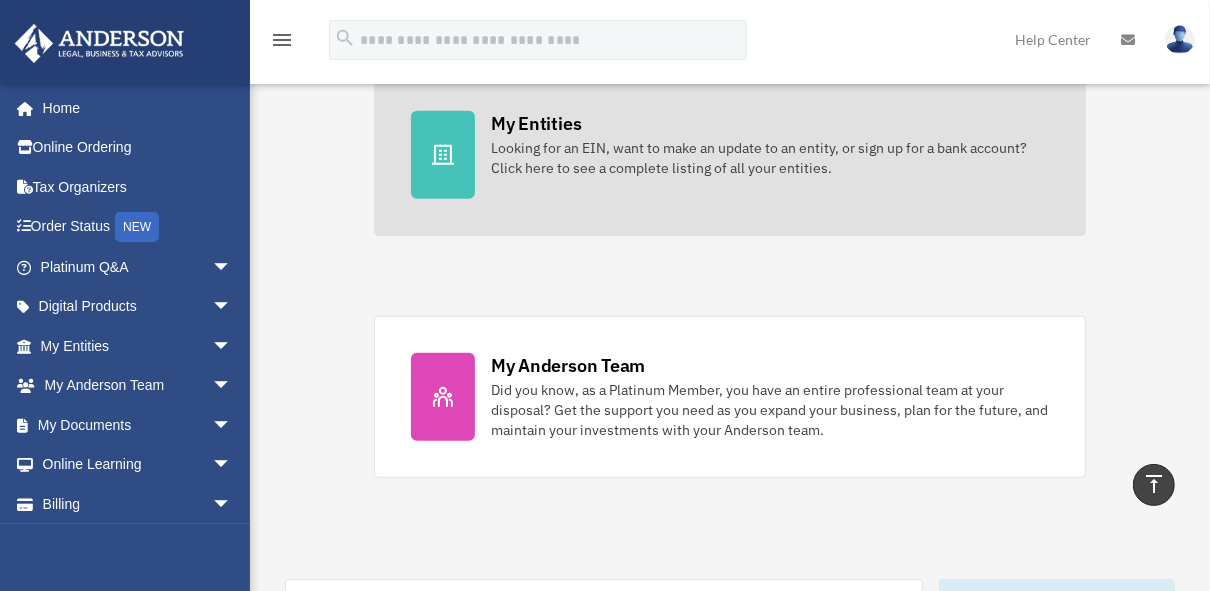 click on "My Entities" at bounding box center (536, 123) 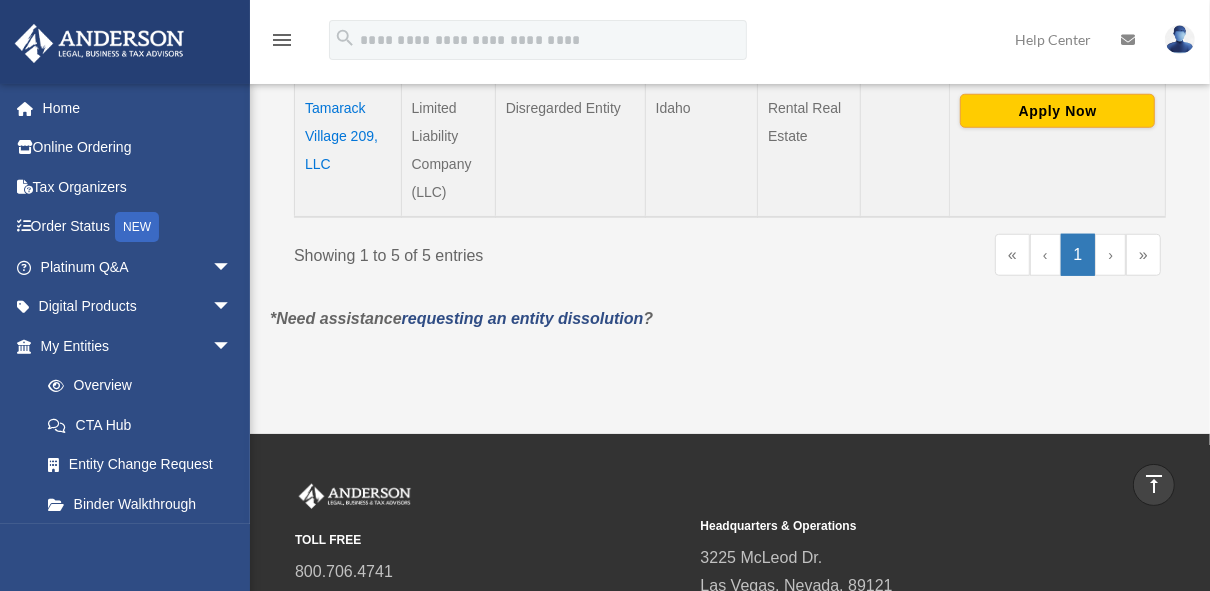 scroll, scrollTop: 1120, scrollLeft: 0, axis: vertical 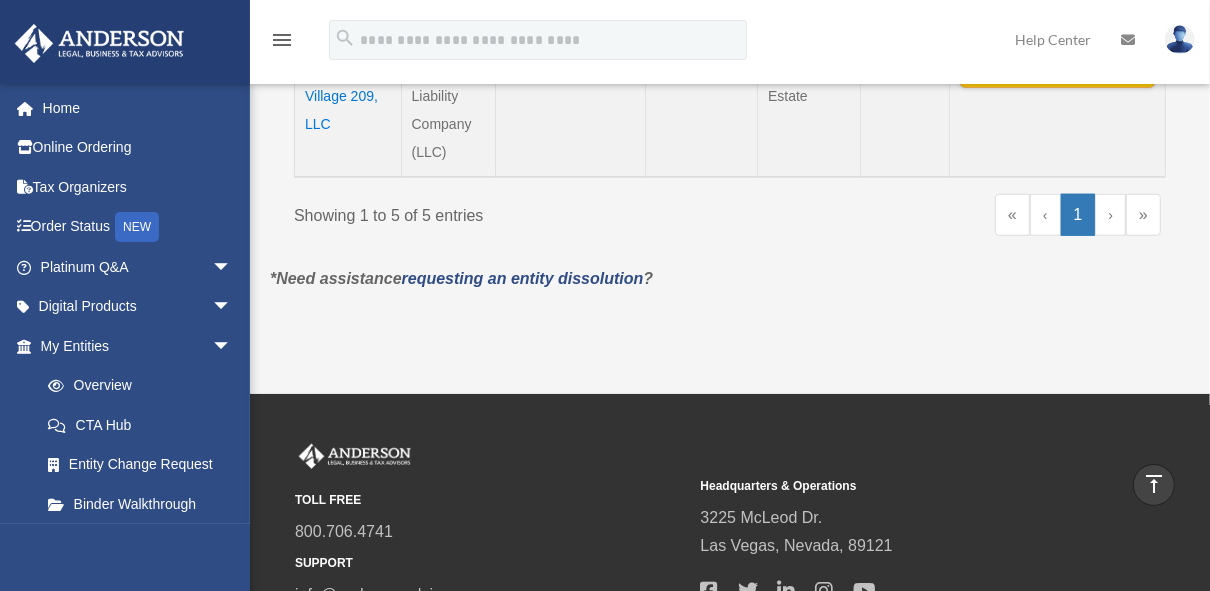 click on "»" at bounding box center [1143, 215] 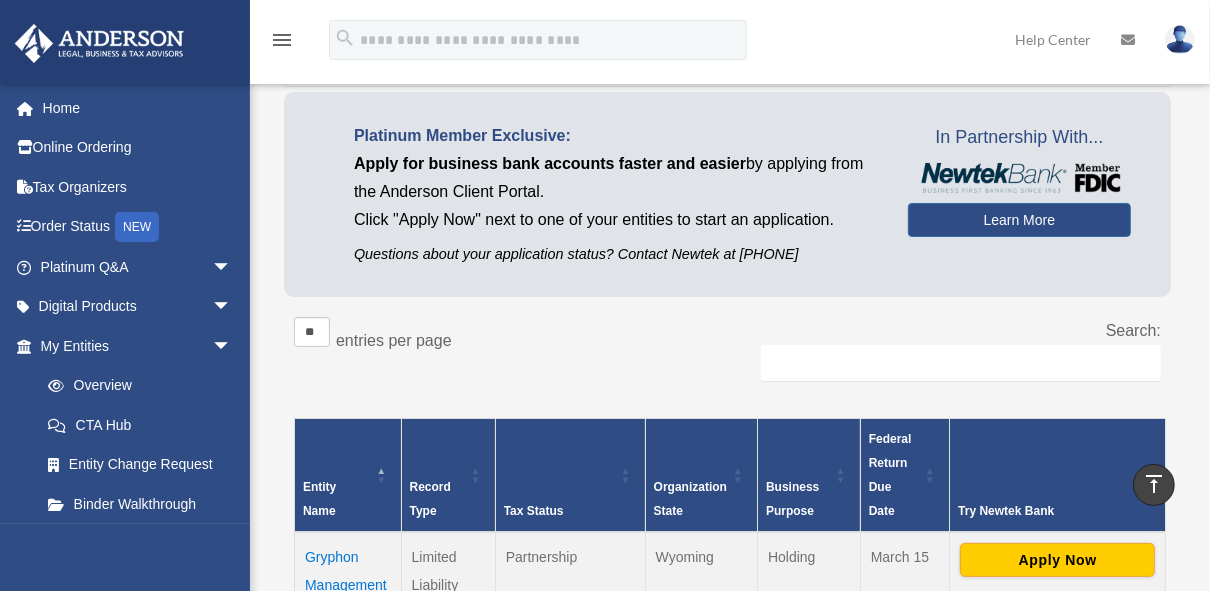 scroll, scrollTop: 0, scrollLeft: 0, axis: both 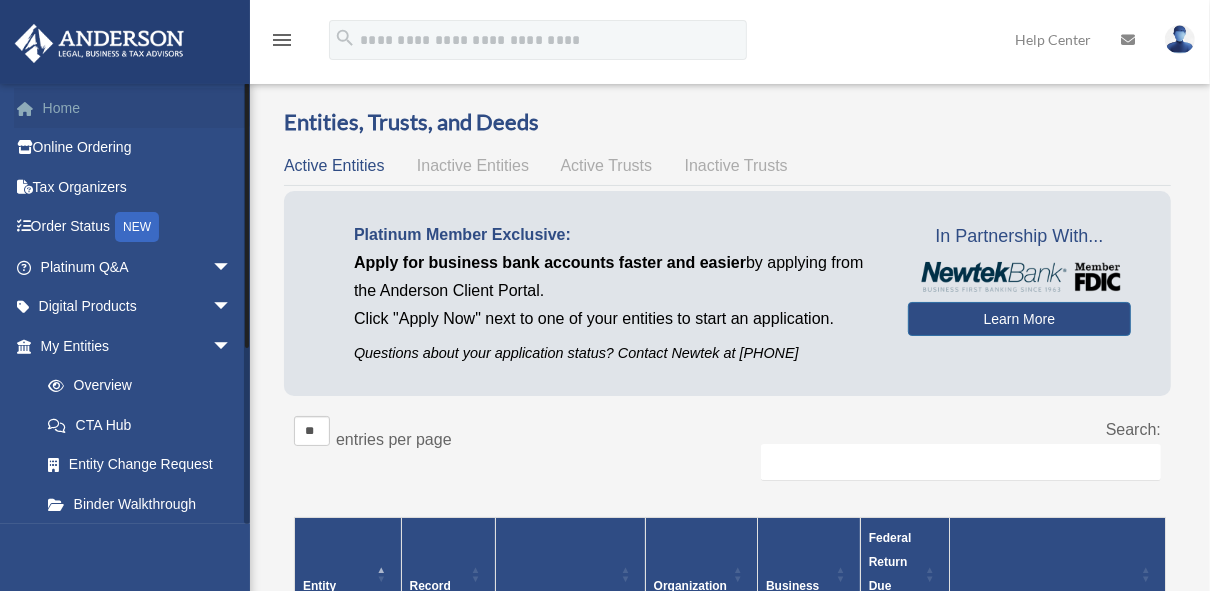 click on "Home" at bounding box center (138, 108) 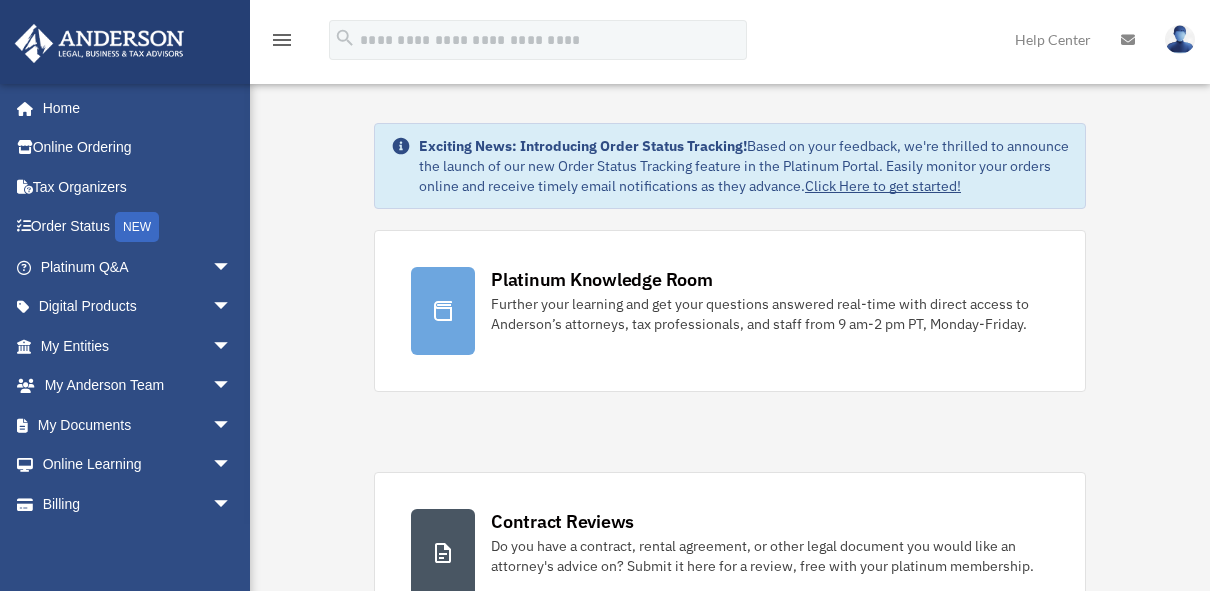 scroll, scrollTop: 0, scrollLeft: 0, axis: both 